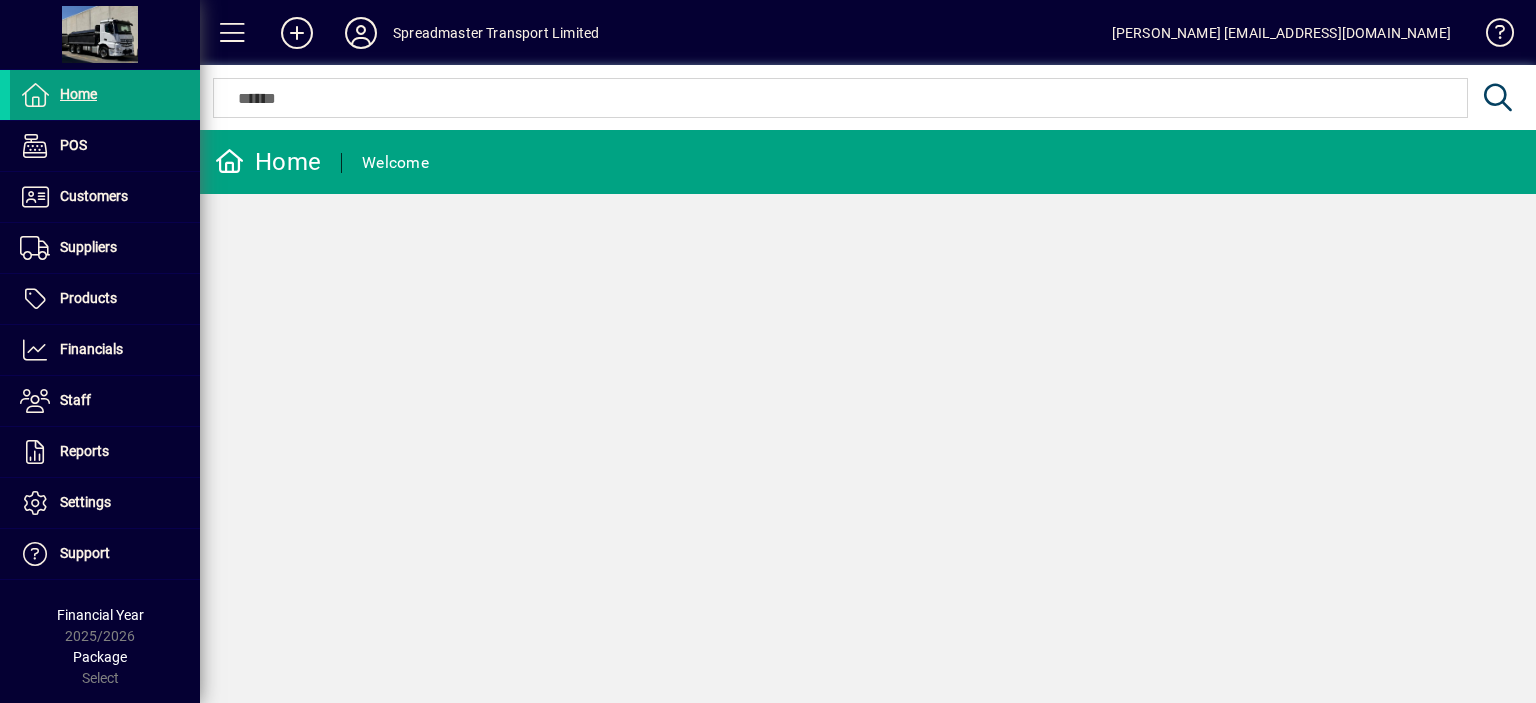 scroll, scrollTop: 0, scrollLeft: 0, axis: both 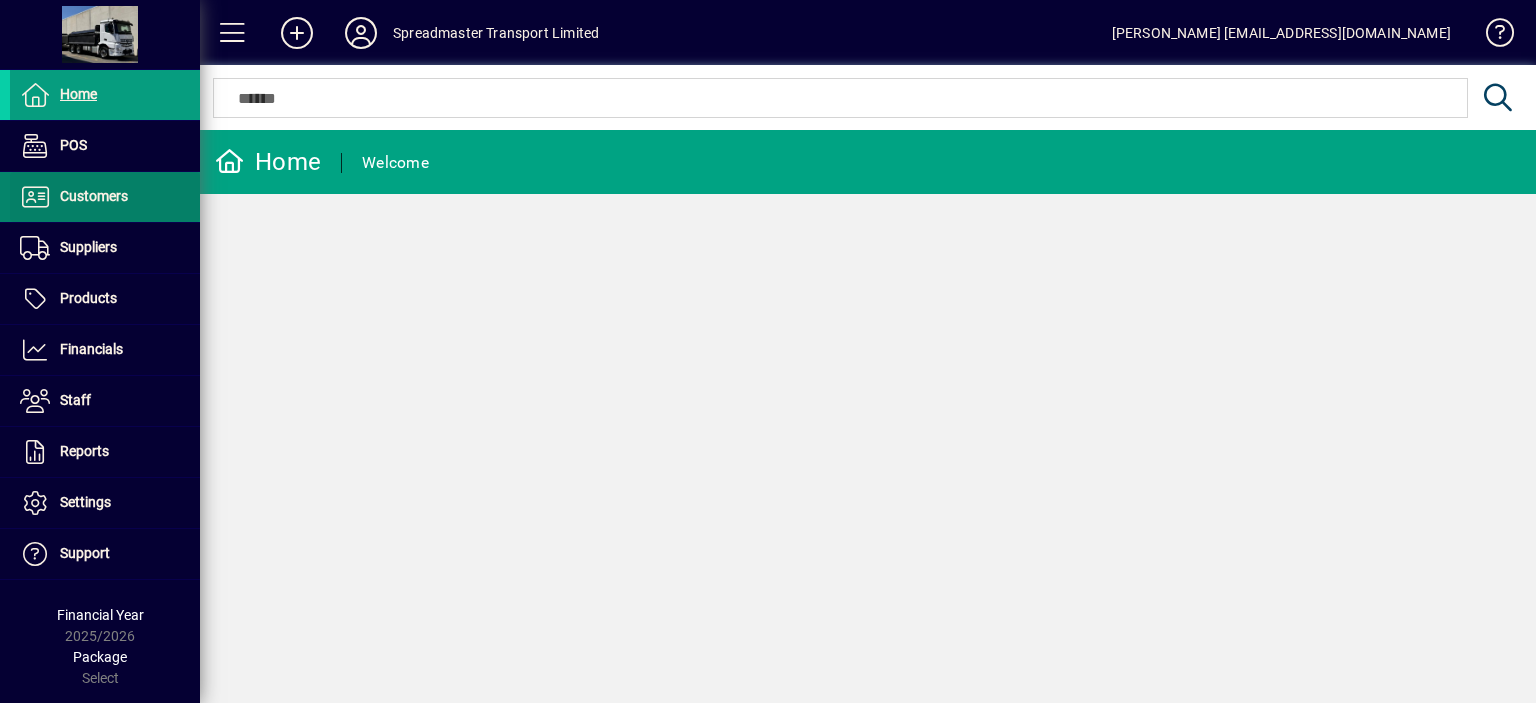click on "Customers" at bounding box center (94, 196) 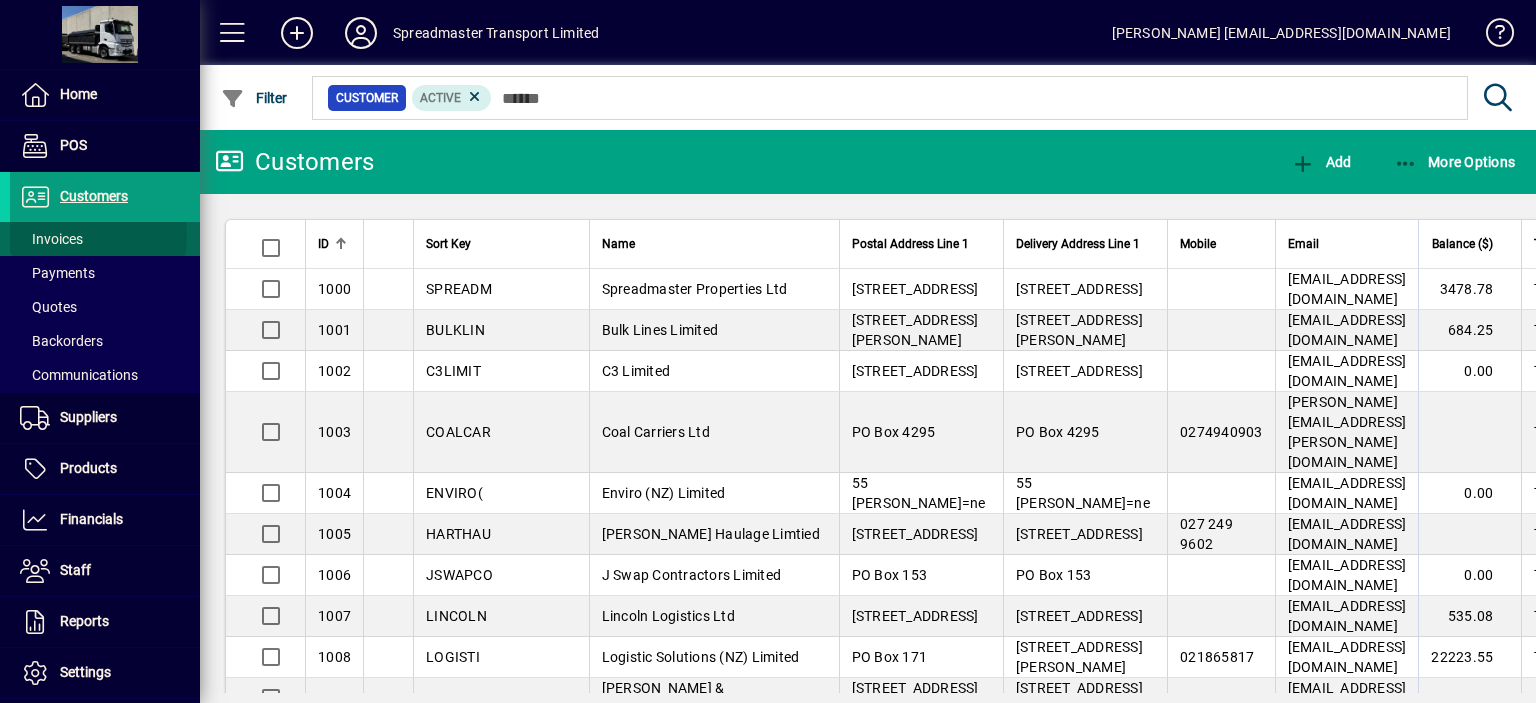 click on "Invoices" at bounding box center [51, 239] 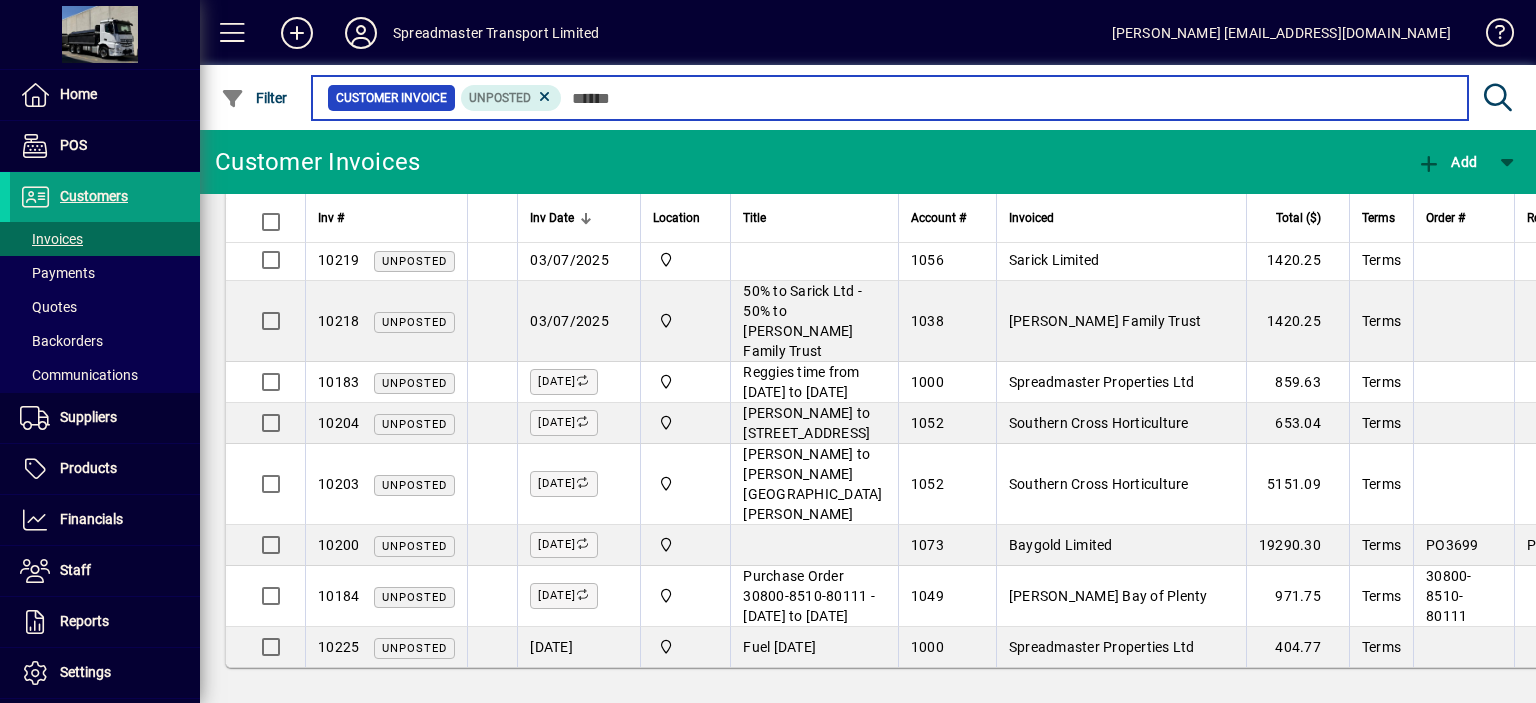 scroll, scrollTop: 854, scrollLeft: 0, axis: vertical 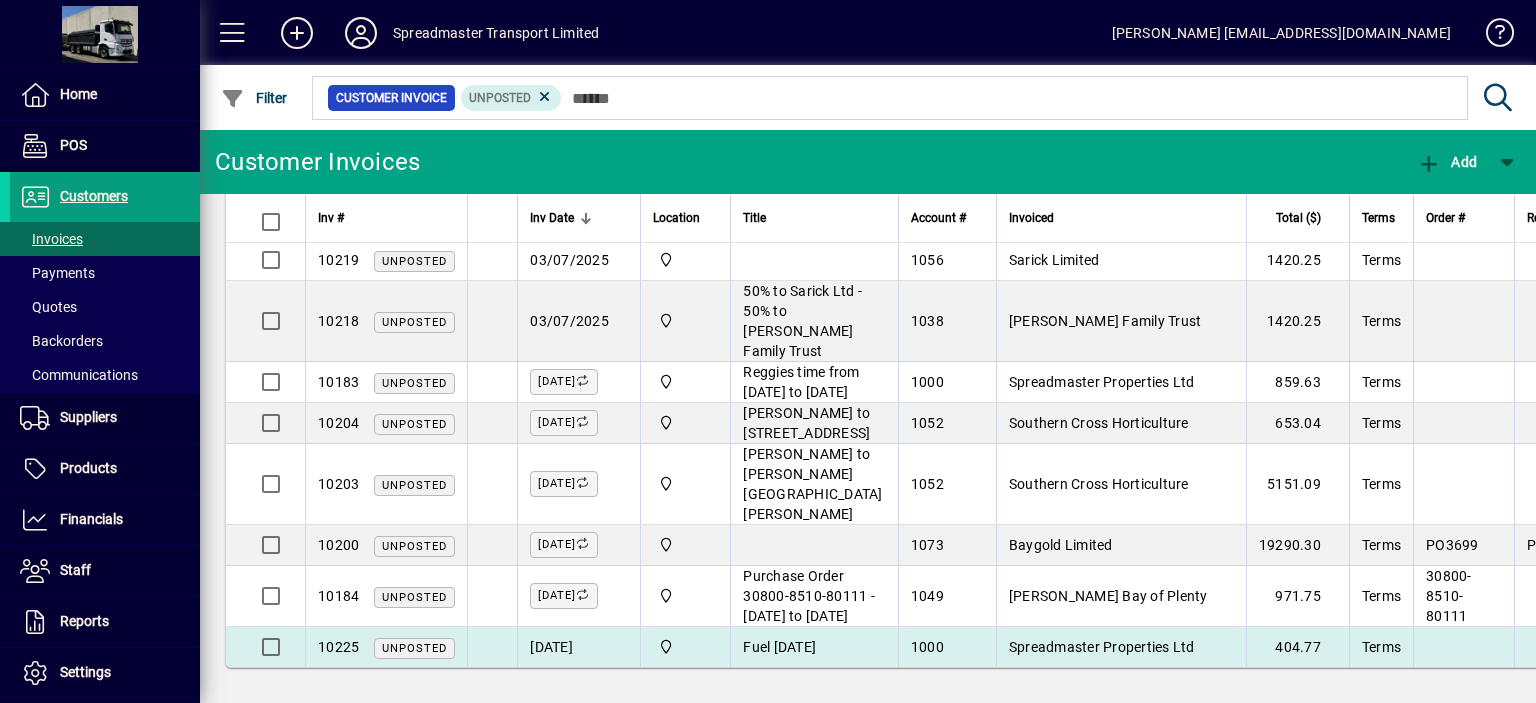 click on "Spreadmaster Properties Ltd" at bounding box center [1102, 647] 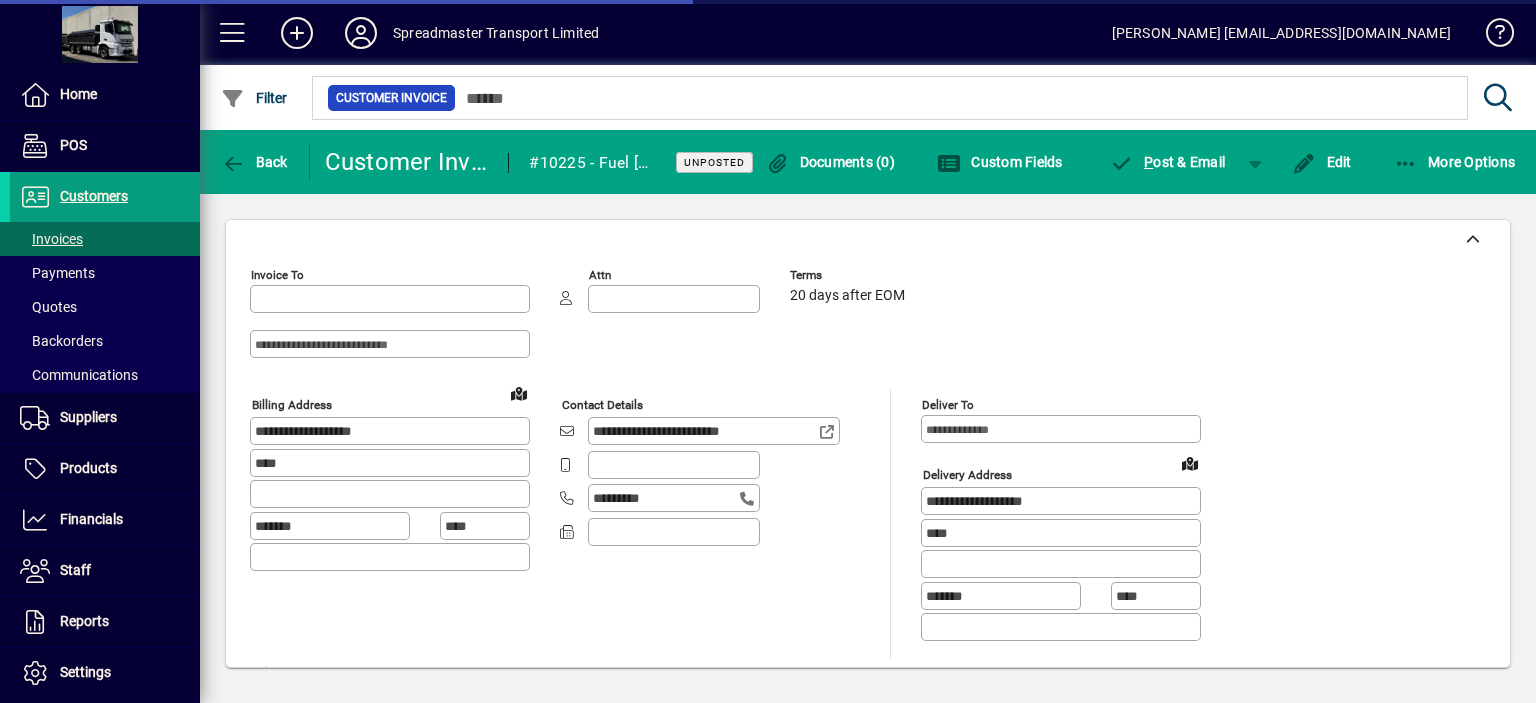 type on "**********" 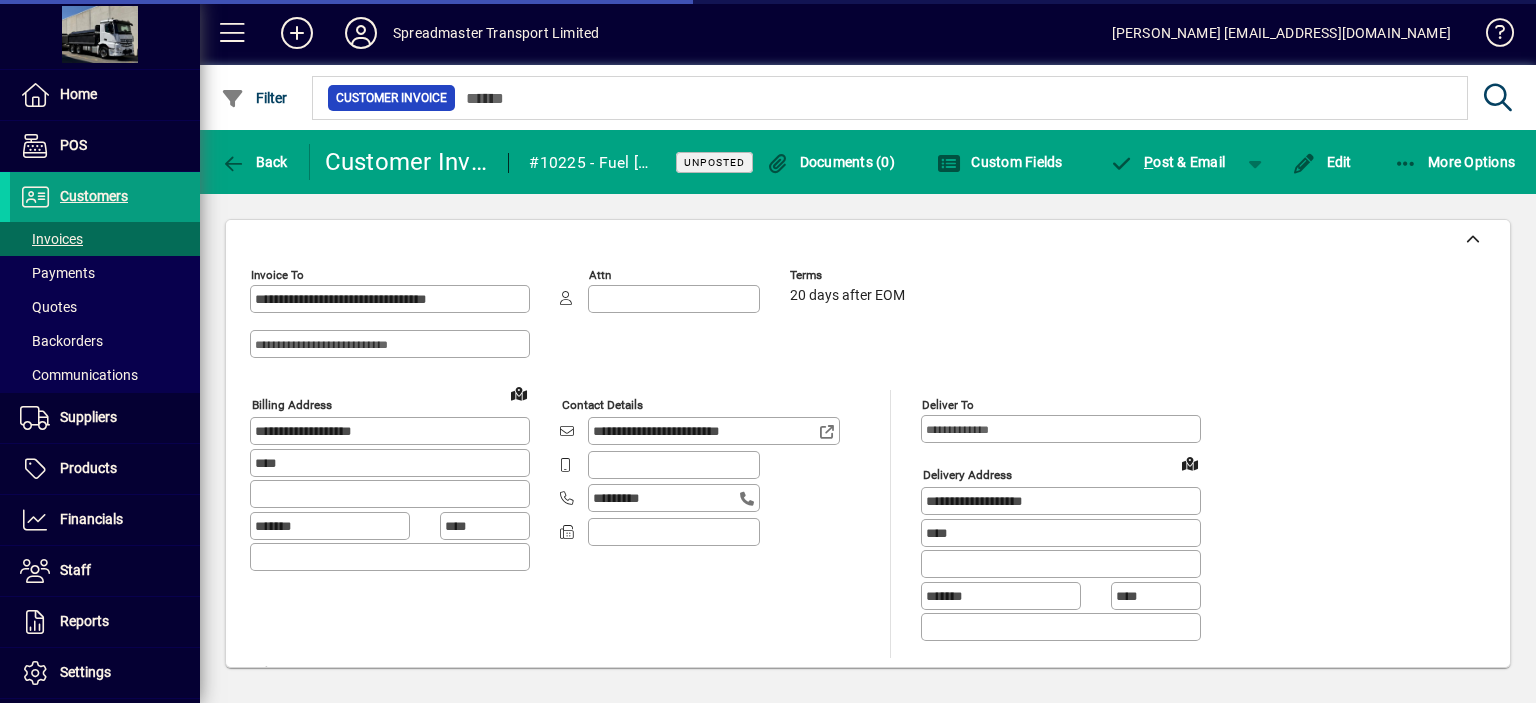 type on "**********" 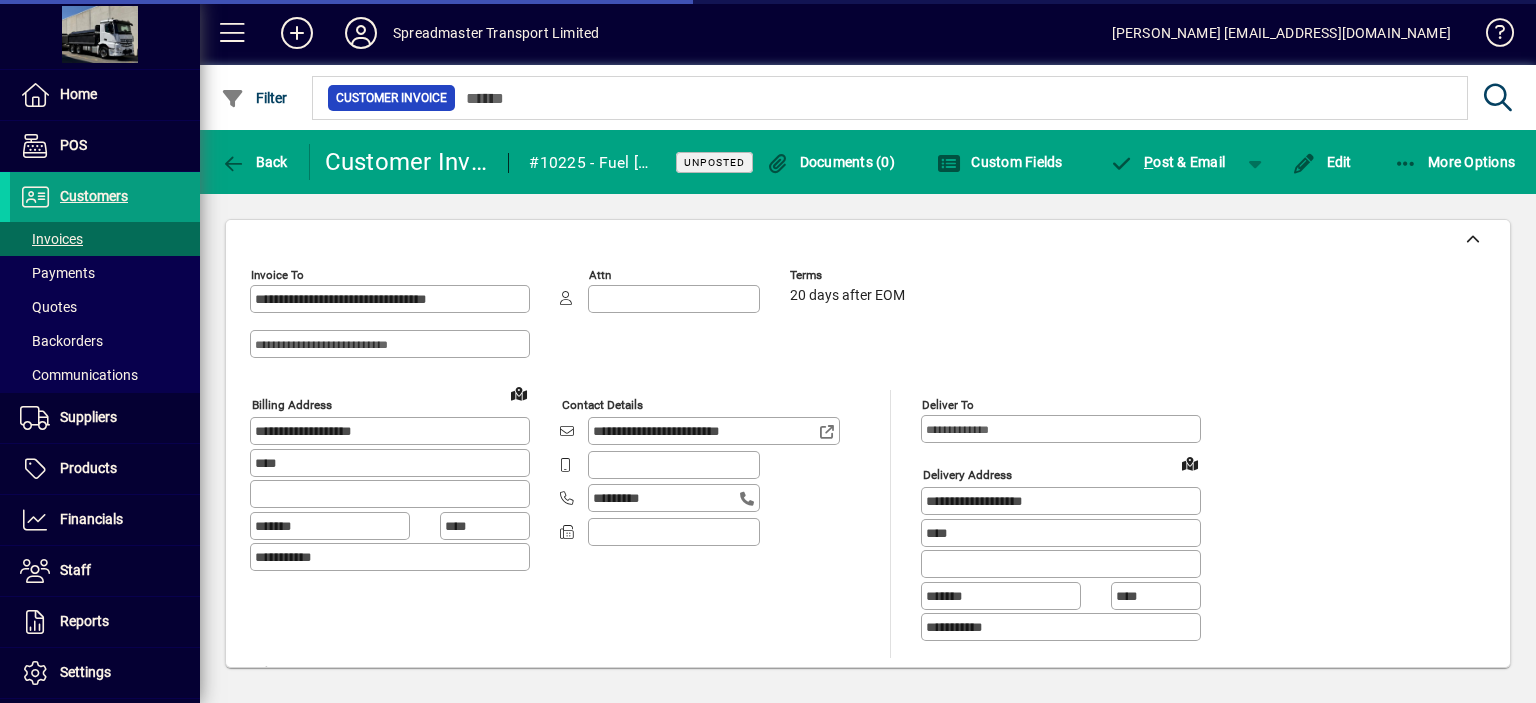 type on "**********" 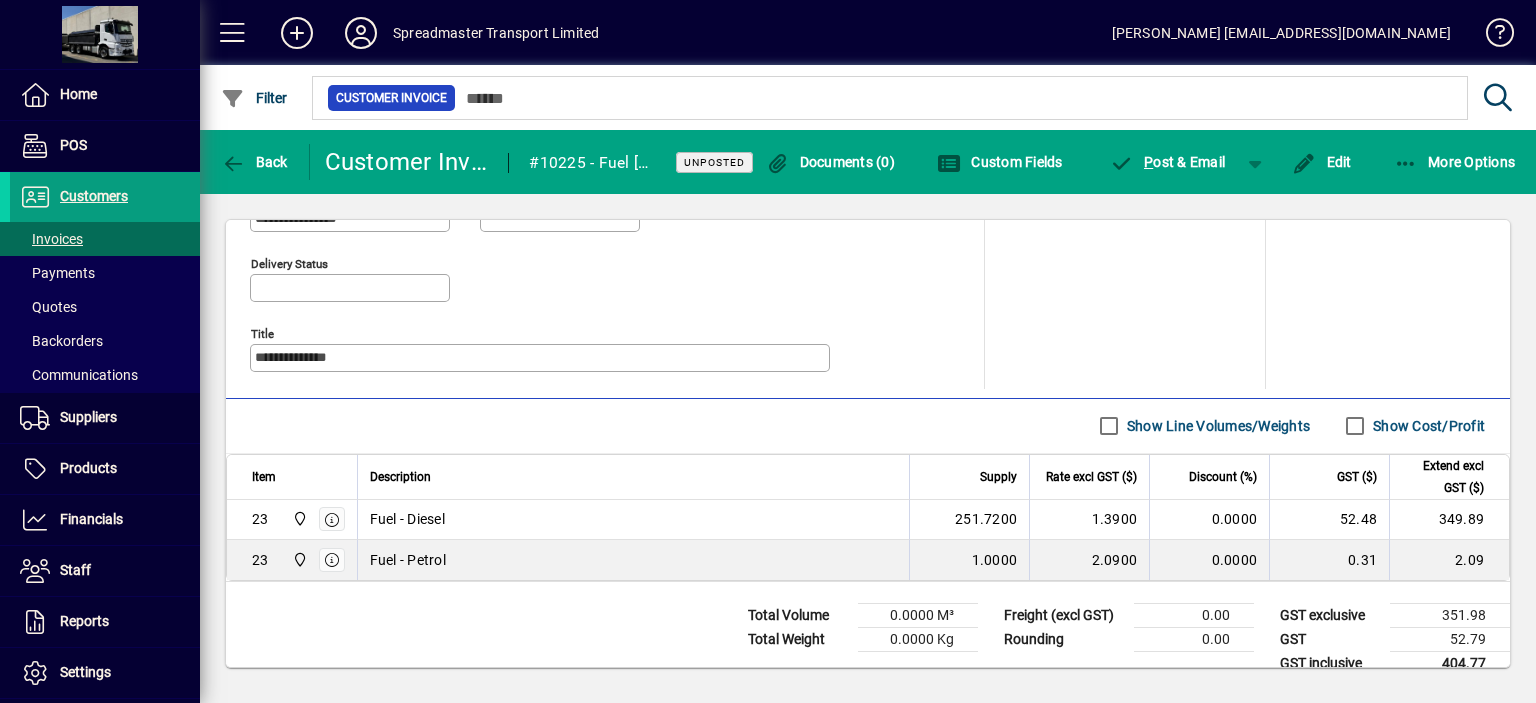 scroll, scrollTop: 970, scrollLeft: 0, axis: vertical 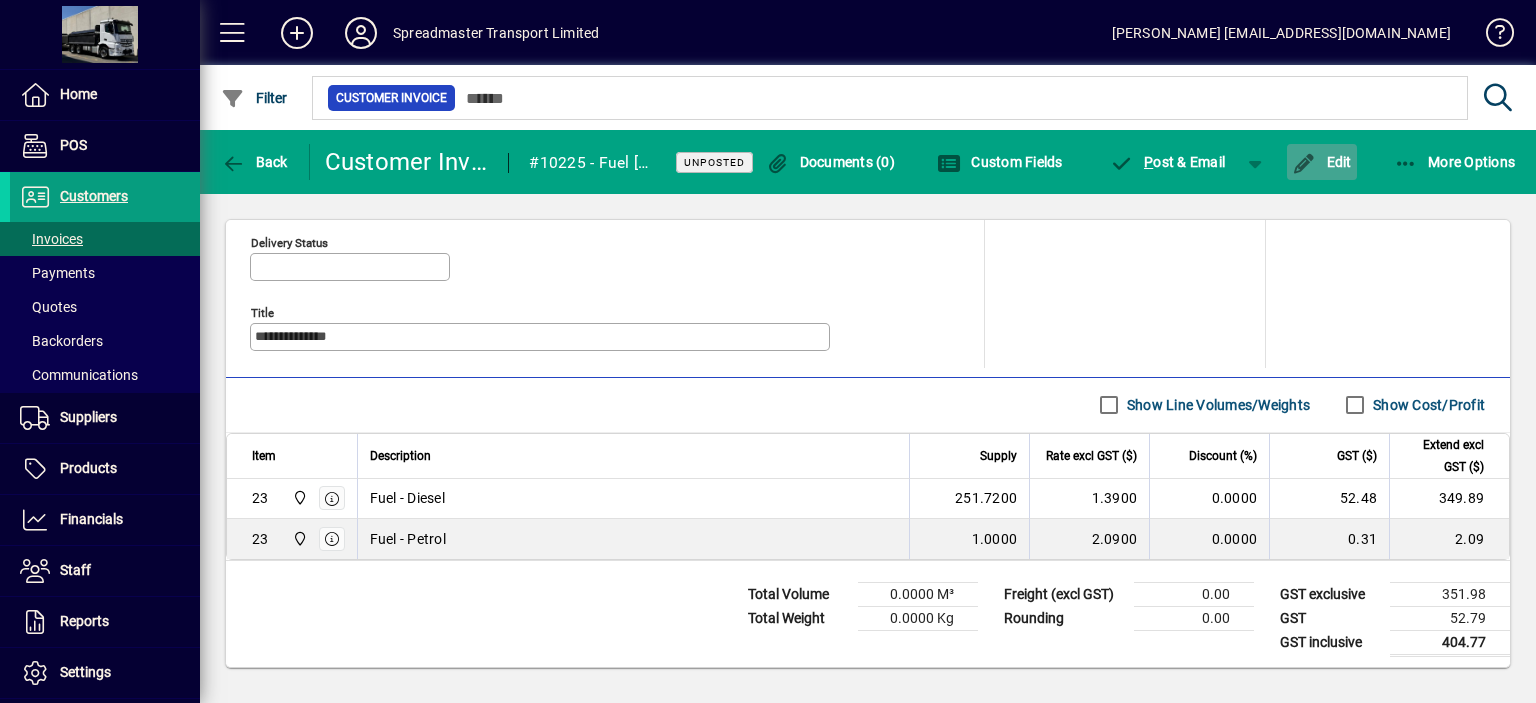 click on "Edit" 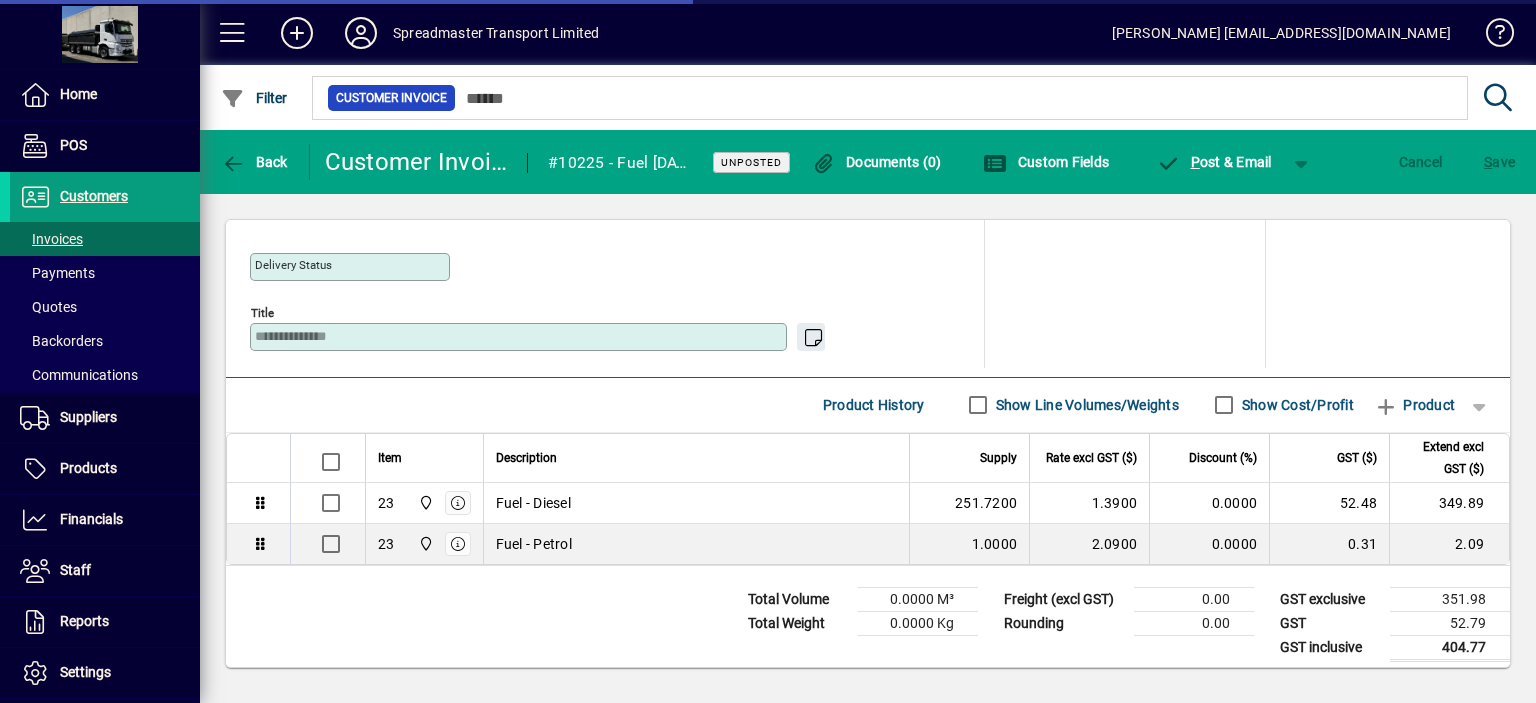 scroll, scrollTop: 910, scrollLeft: 0, axis: vertical 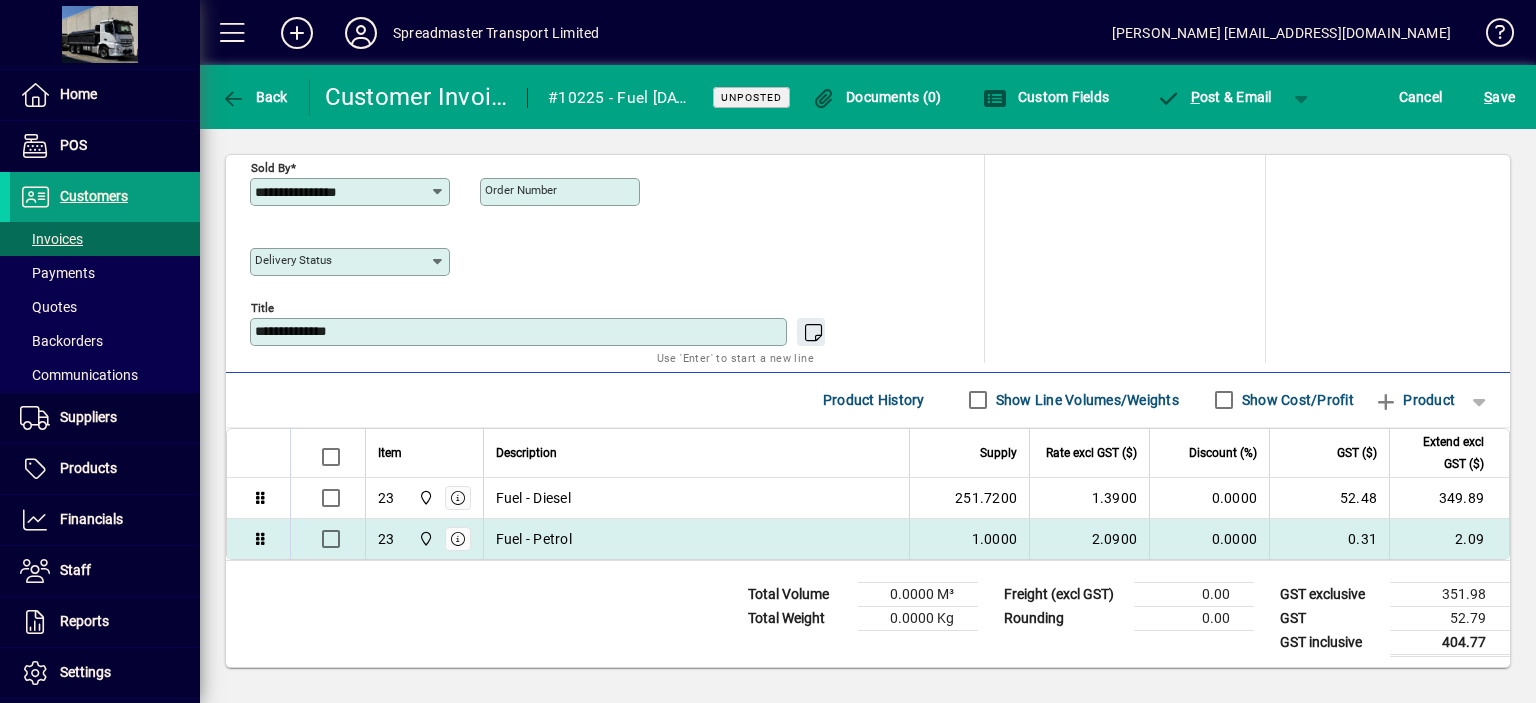 click on "Fuel - Petrol" at bounding box center [697, 539] 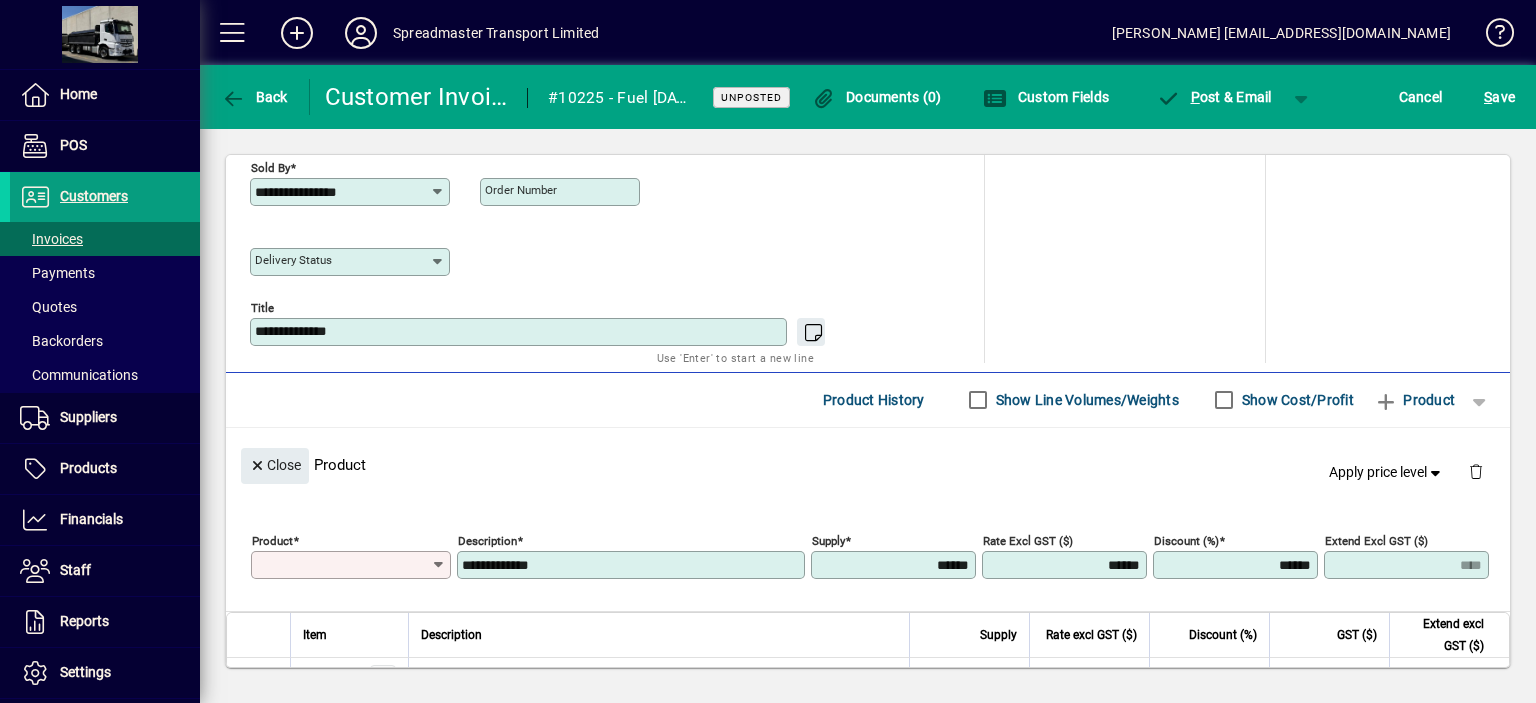 scroll, scrollTop: 970, scrollLeft: 0, axis: vertical 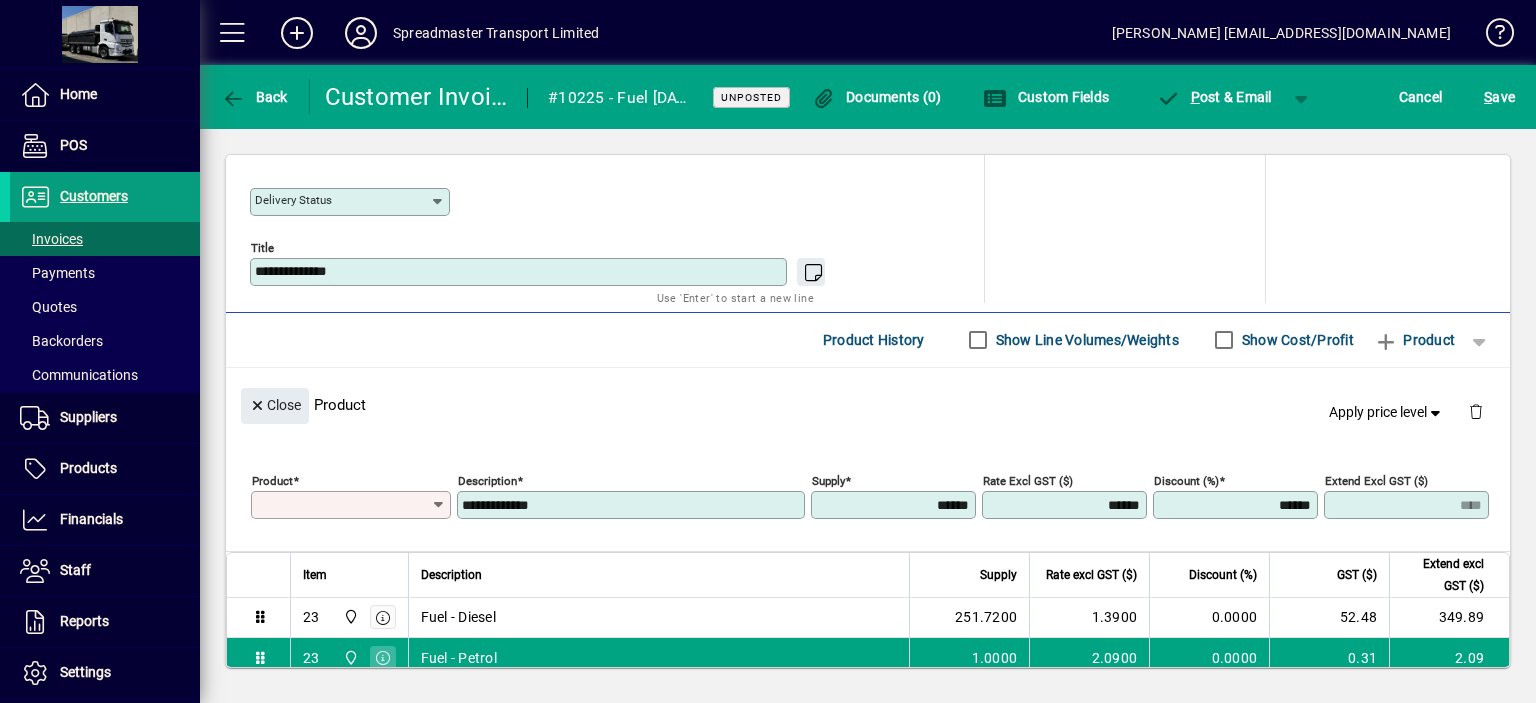 type on "**" 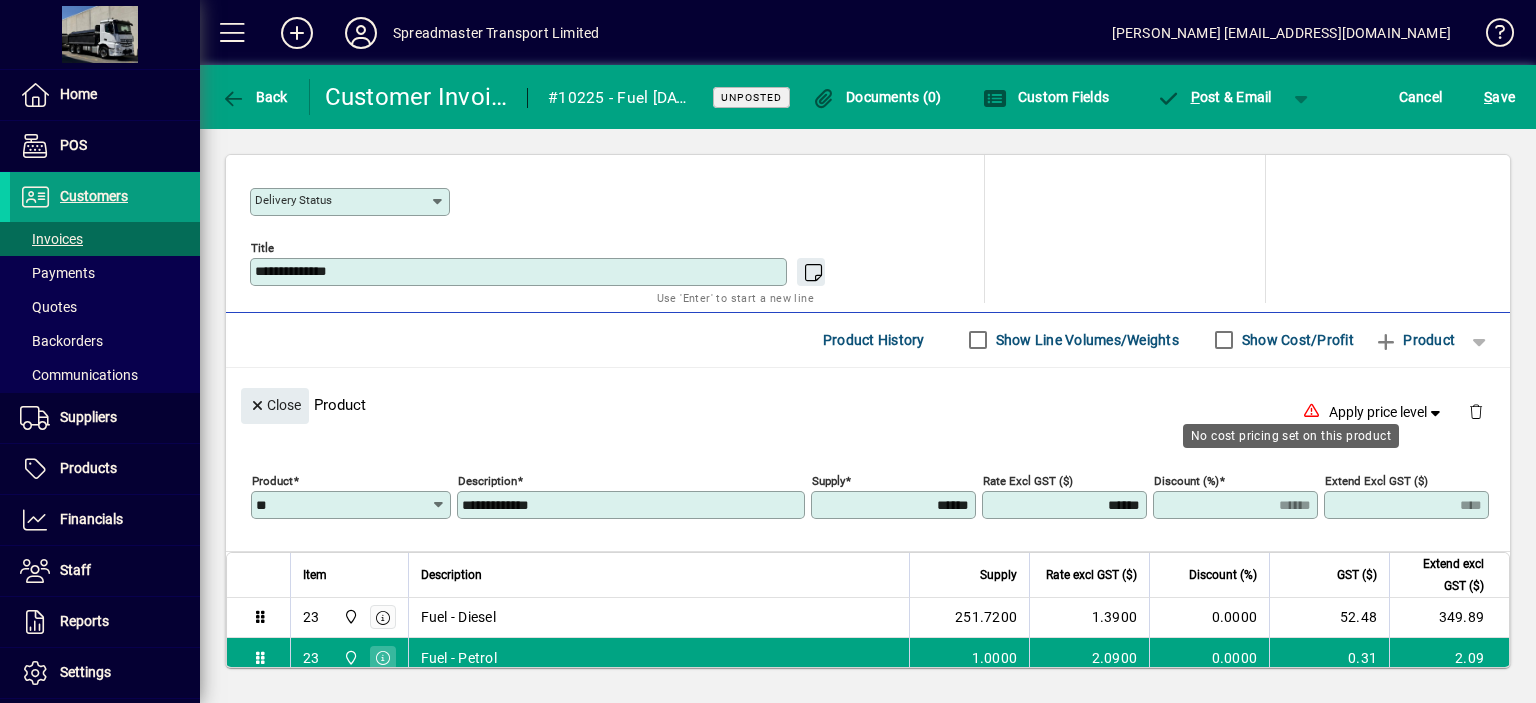 click on "******" at bounding box center (895, 505) 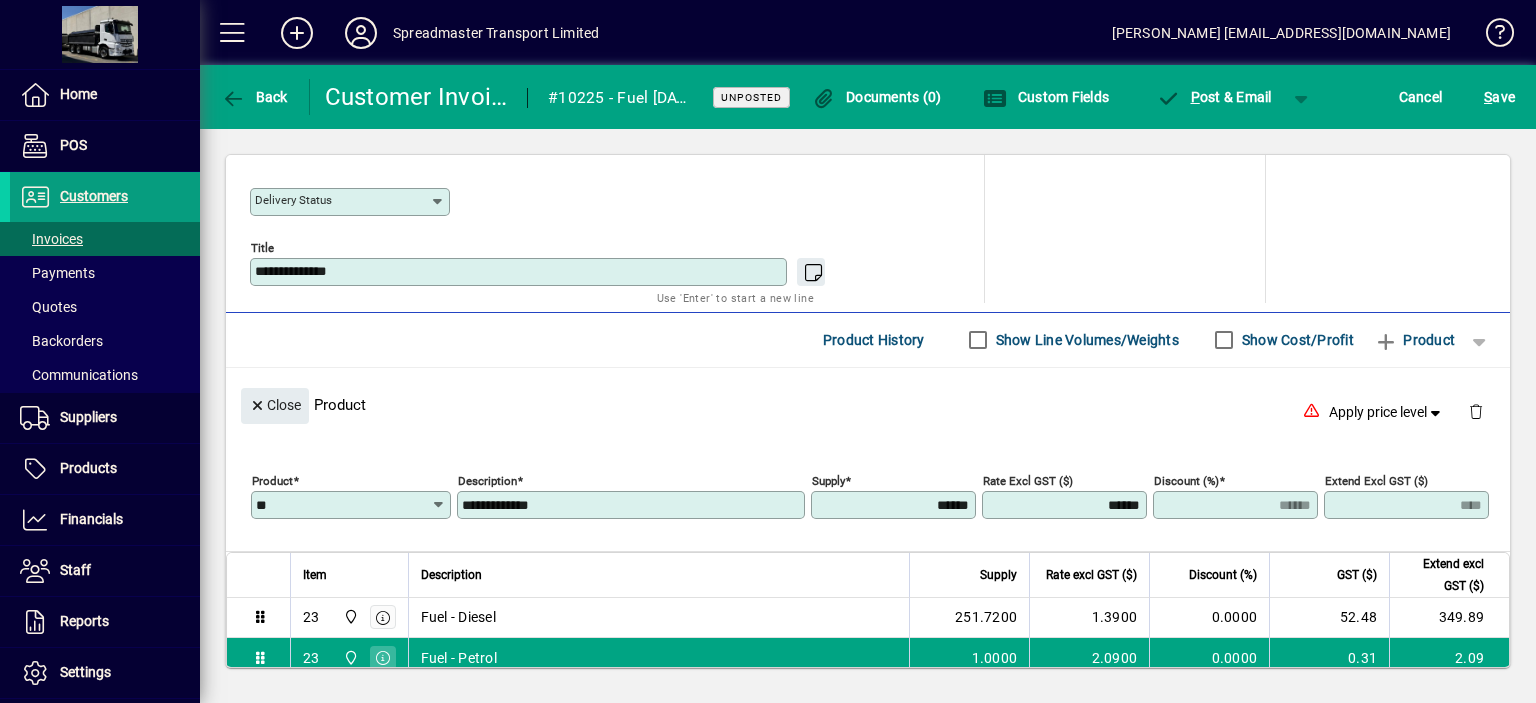 click on "******" at bounding box center (895, 505) 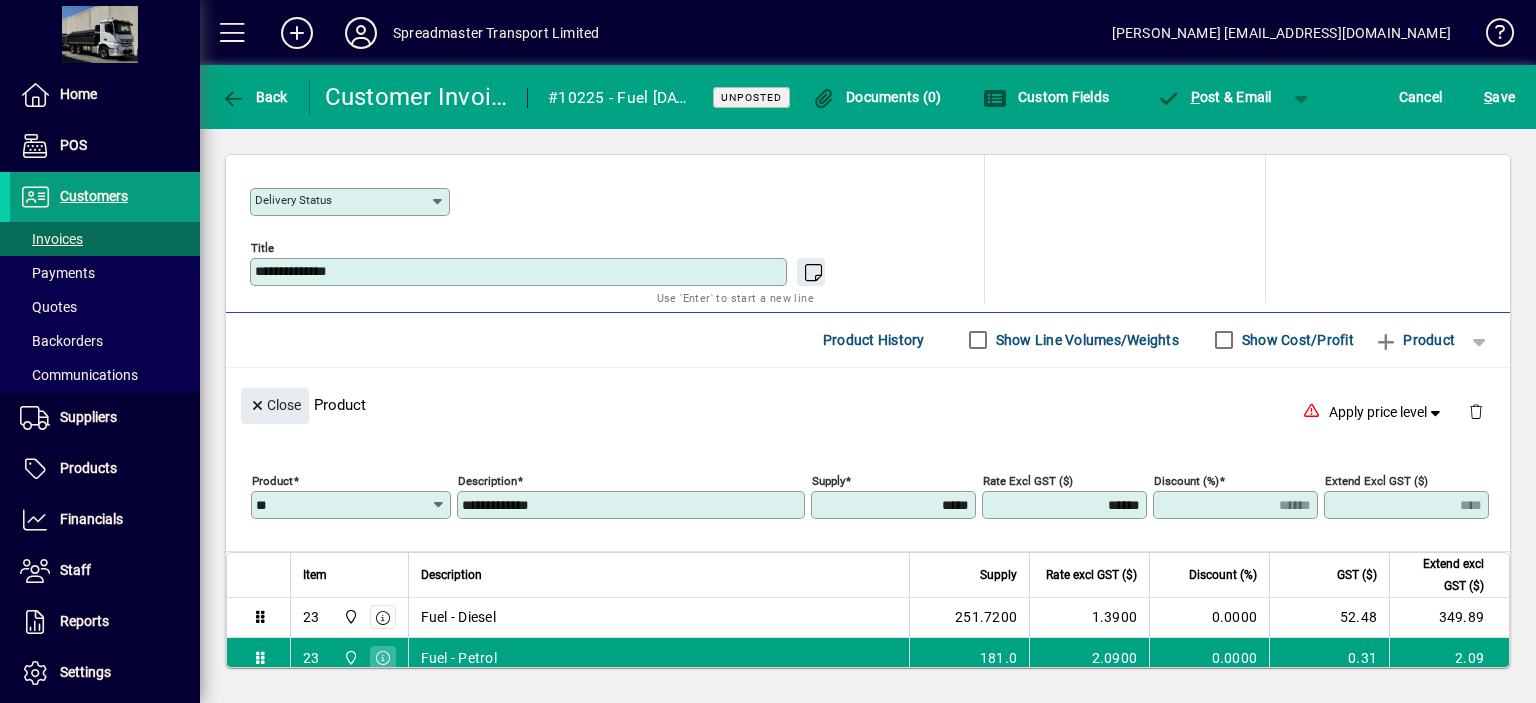 type on "********" 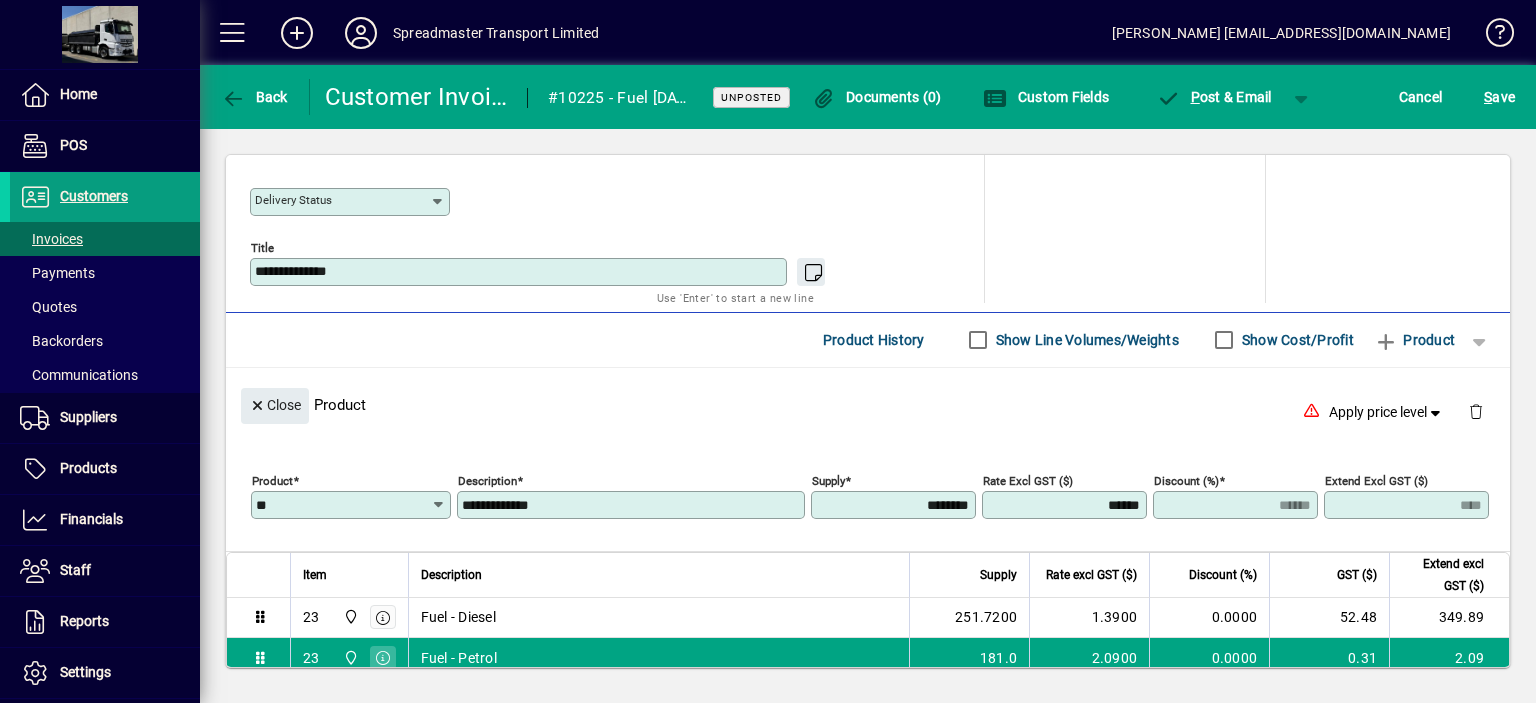 type on "******" 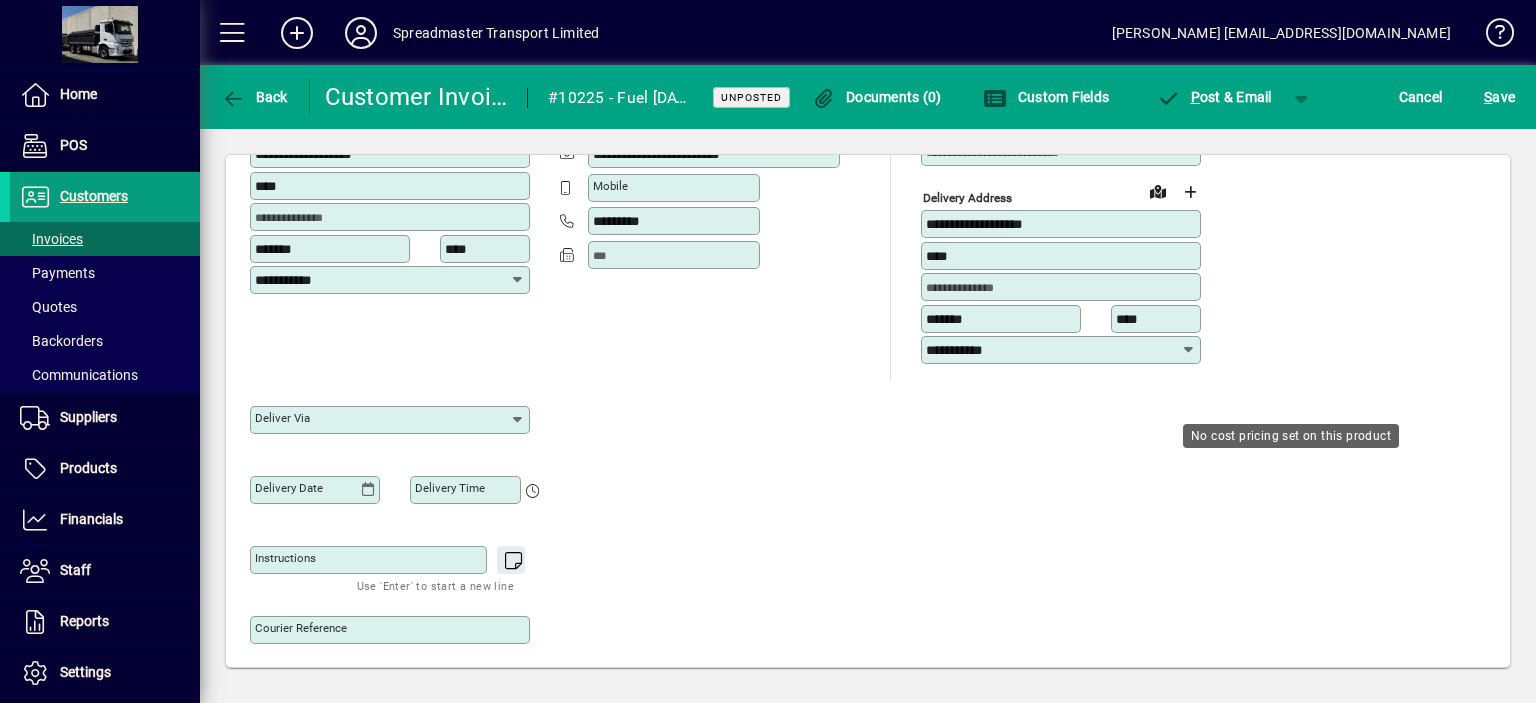 scroll, scrollTop: 189, scrollLeft: 0, axis: vertical 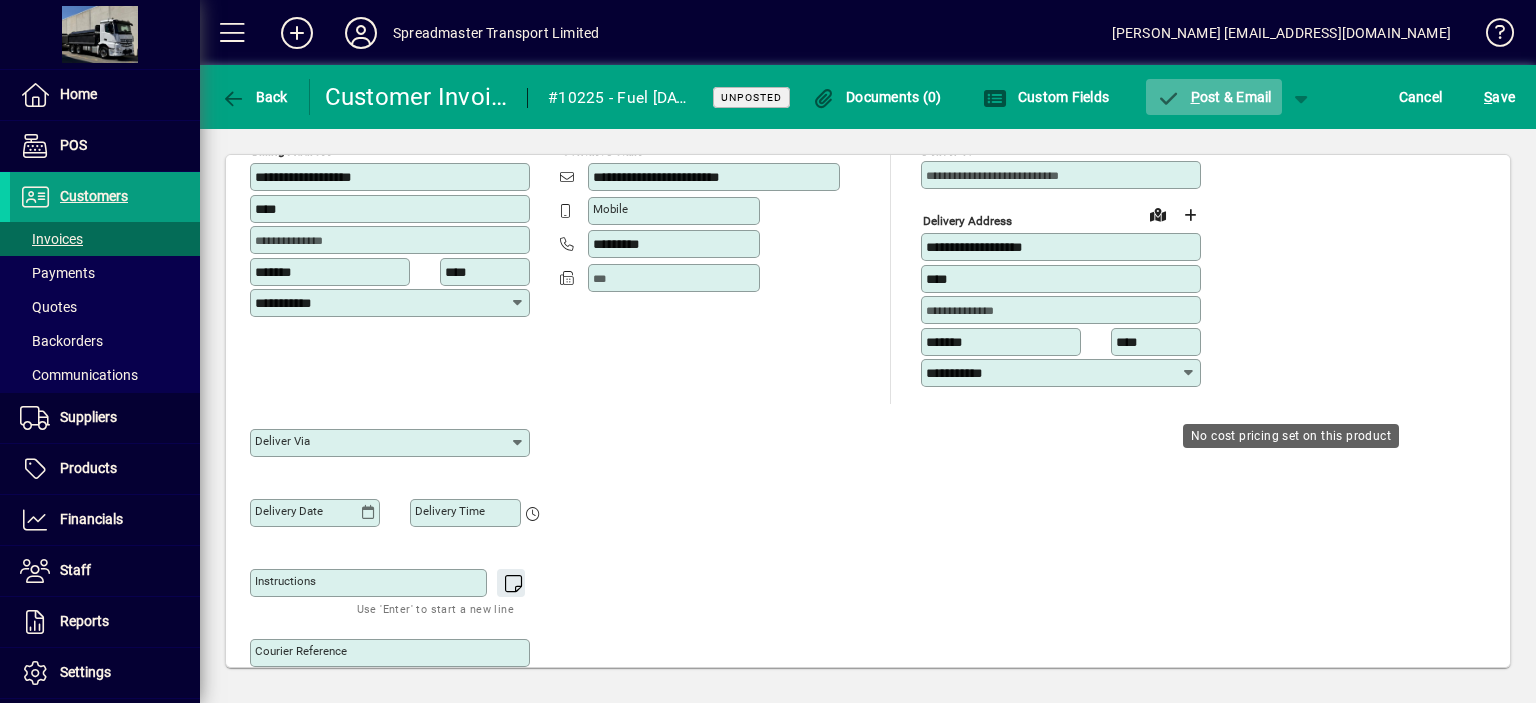 click on "P ost & Email" 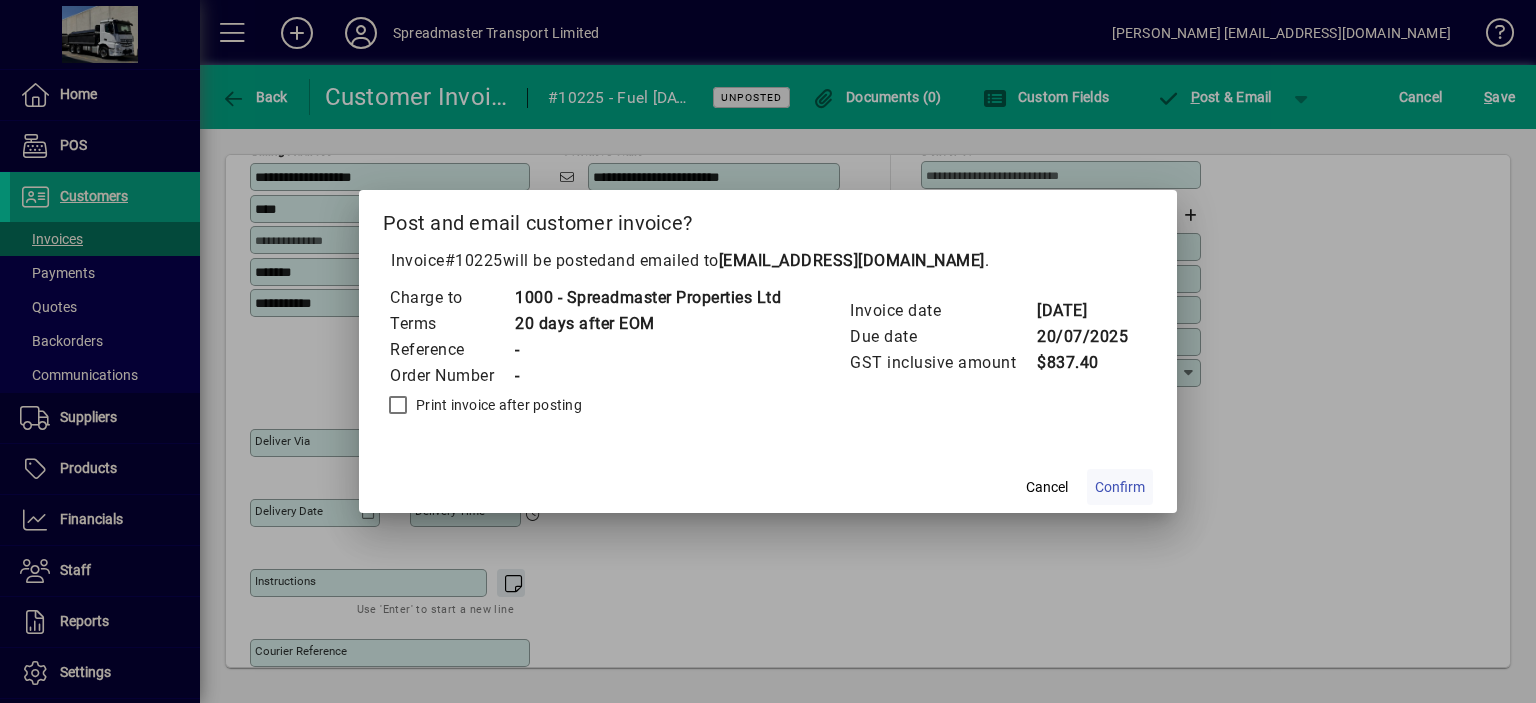 click on "Confirm" 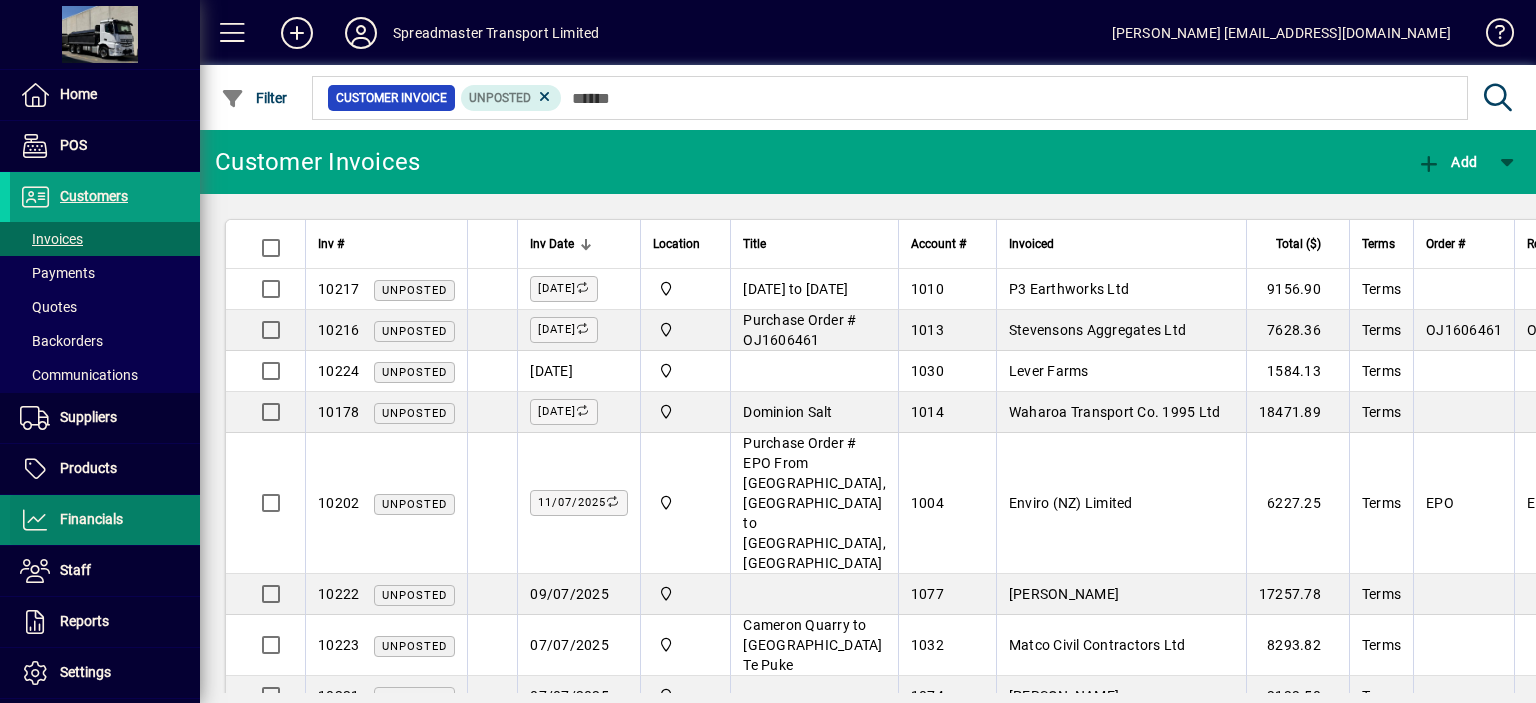 click on "Financials" at bounding box center [91, 519] 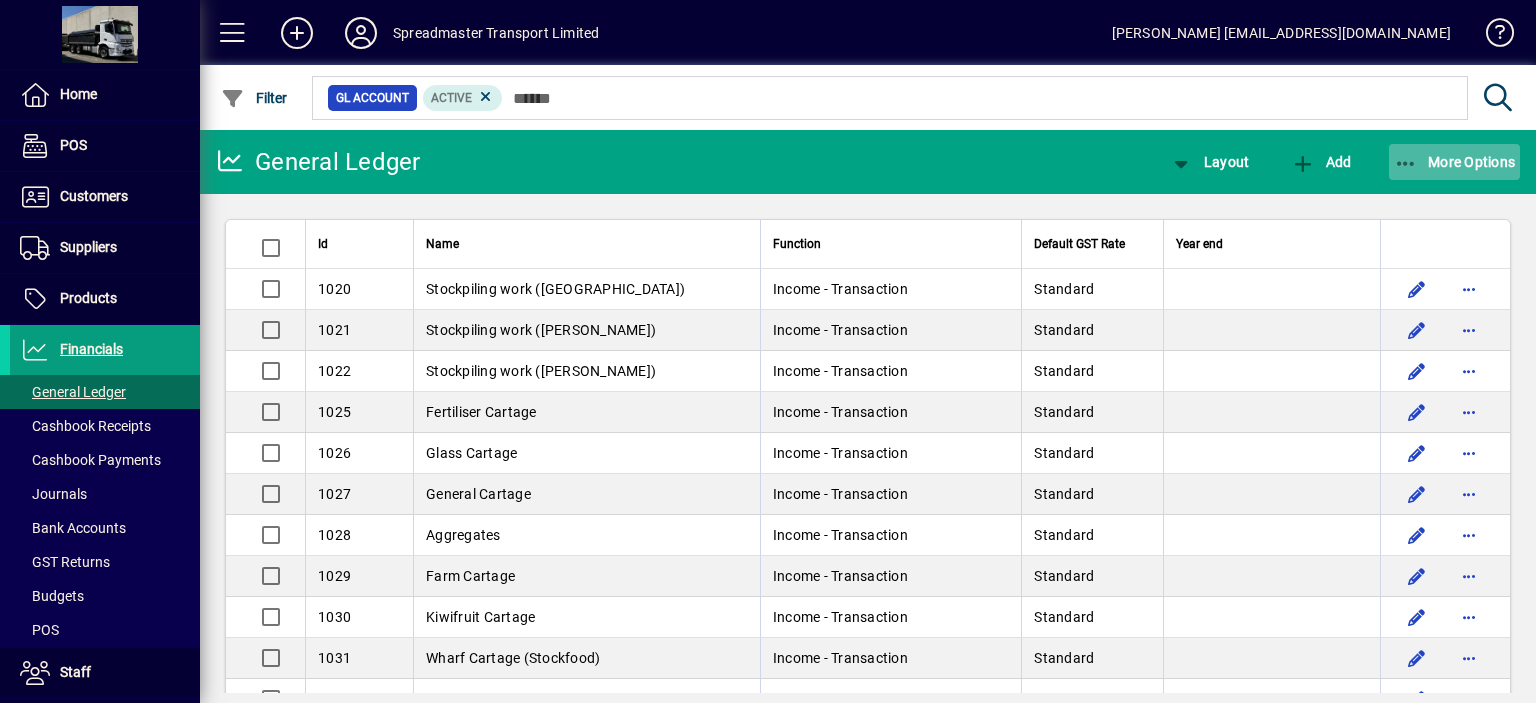 click on "More Options" 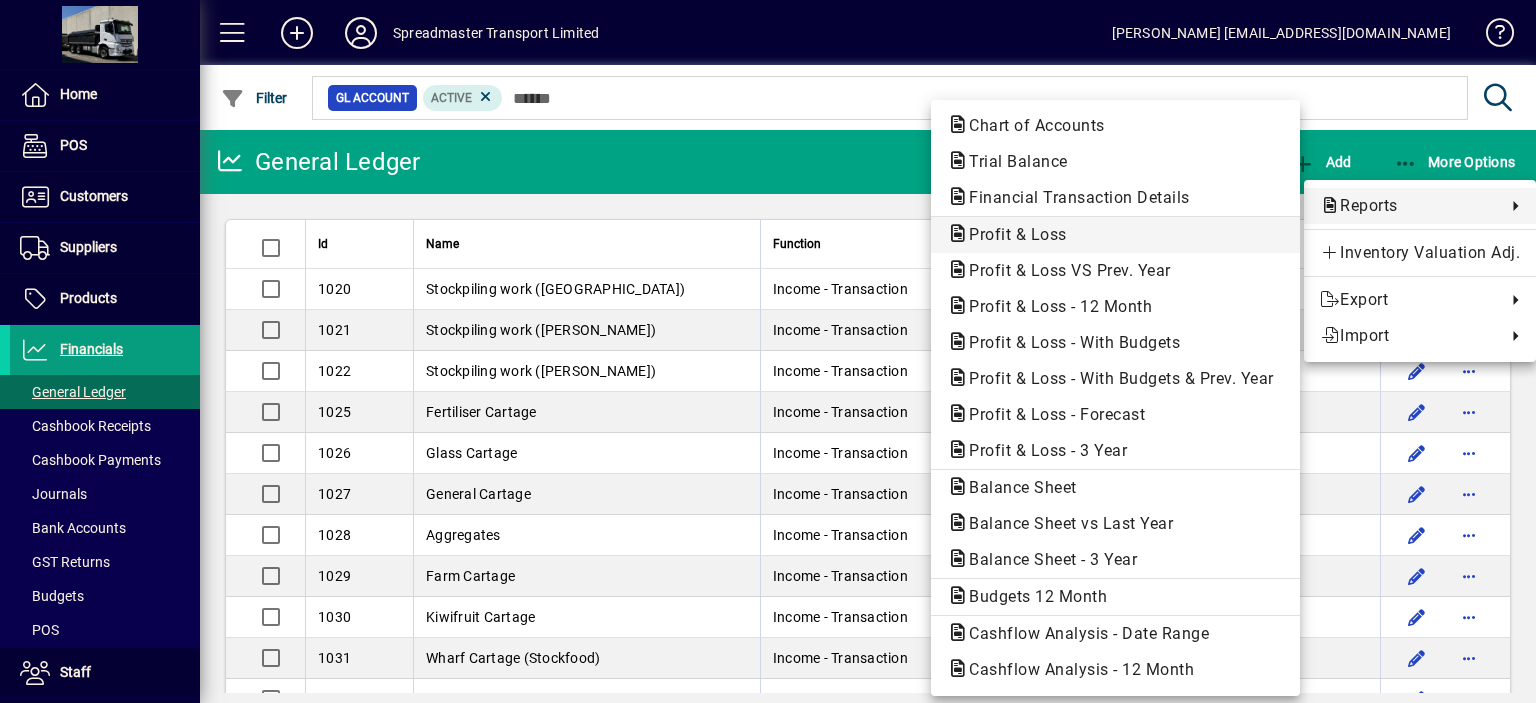 click on "Profit & Loss" at bounding box center (1075, 669) 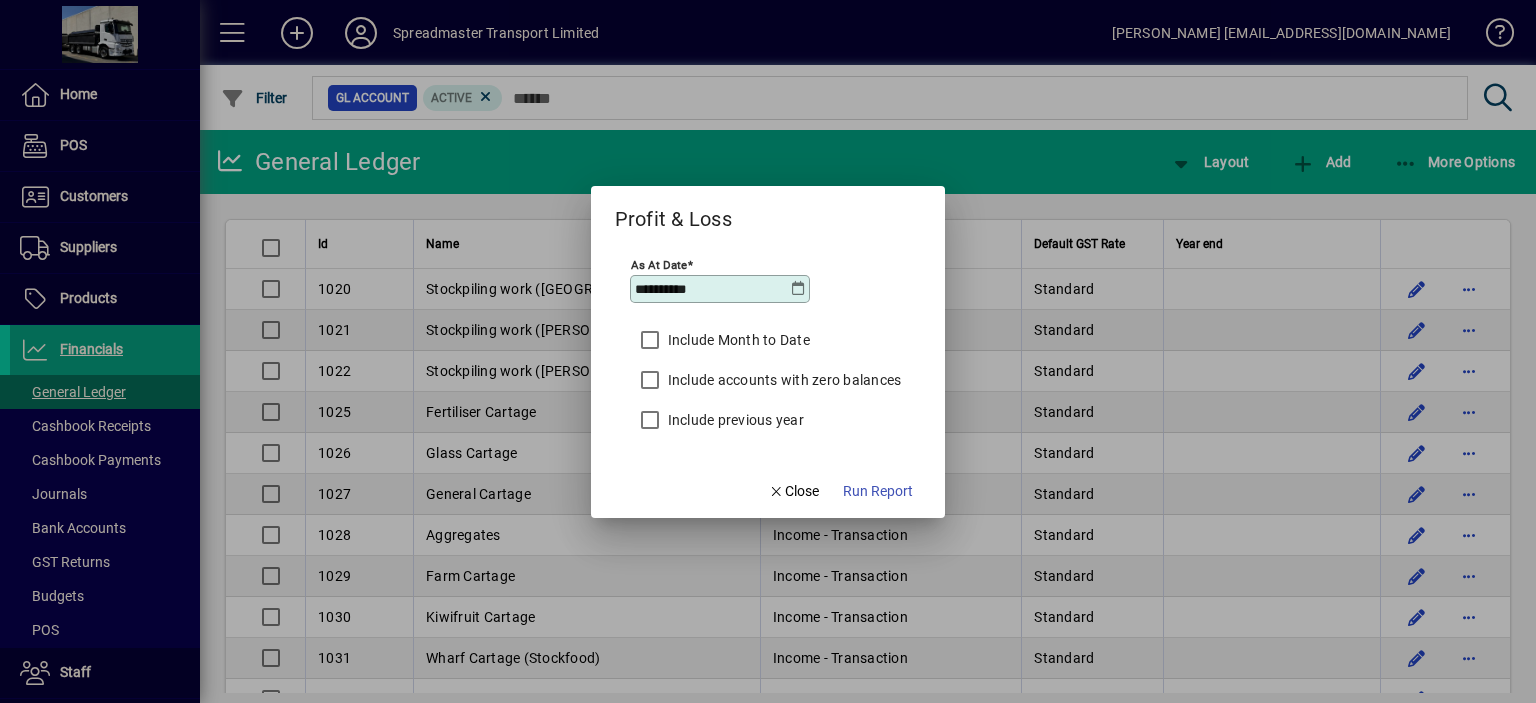 click at bounding box center [798, 289] 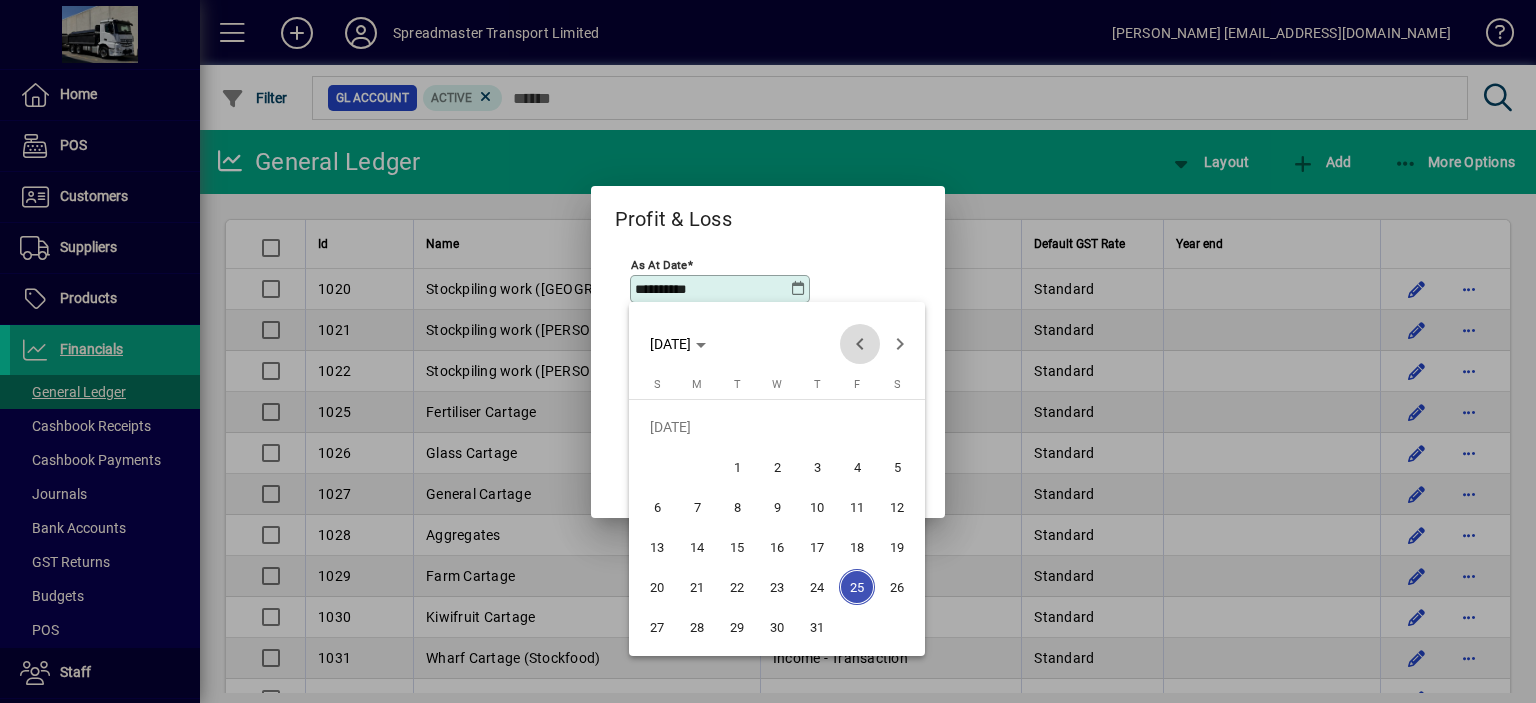 click at bounding box center (860, 344) 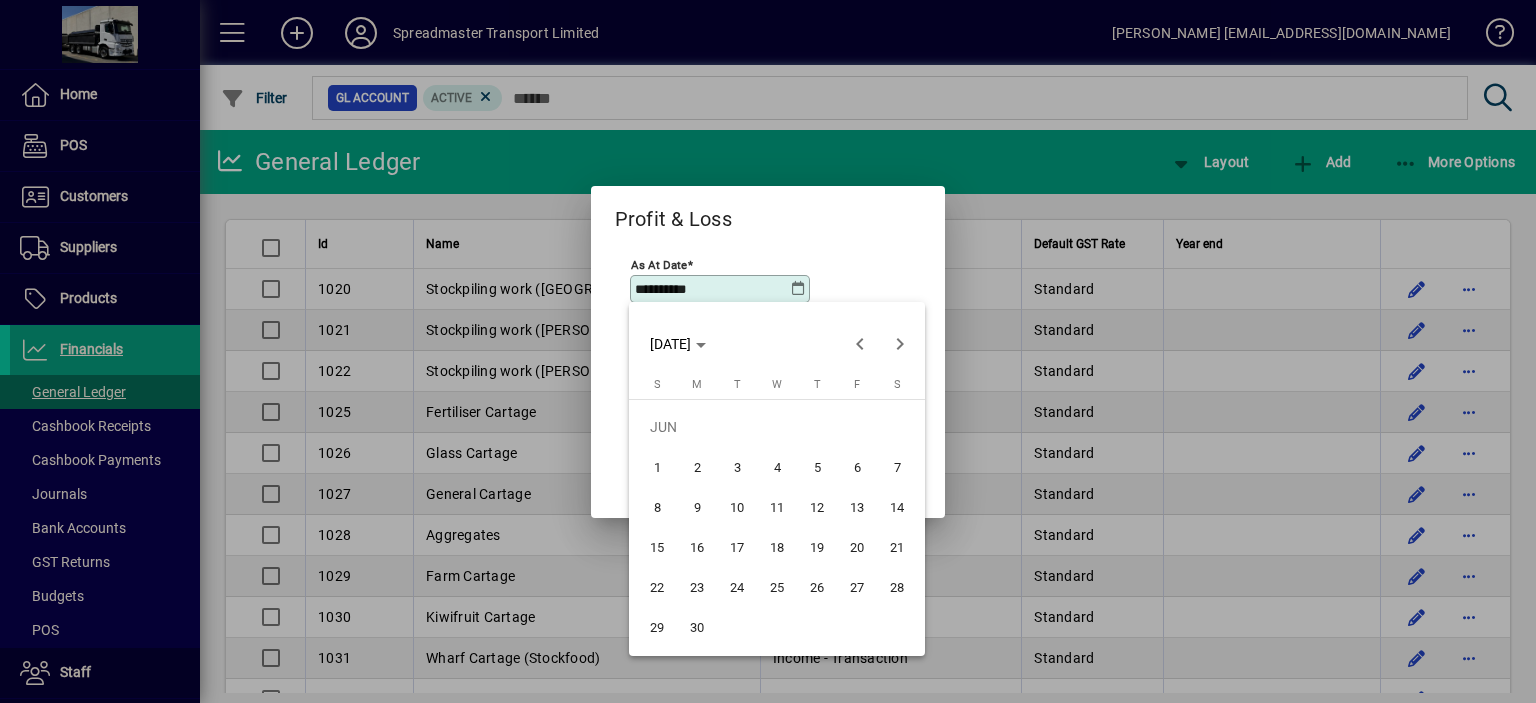click on "30" at bounding box center [697, 627] 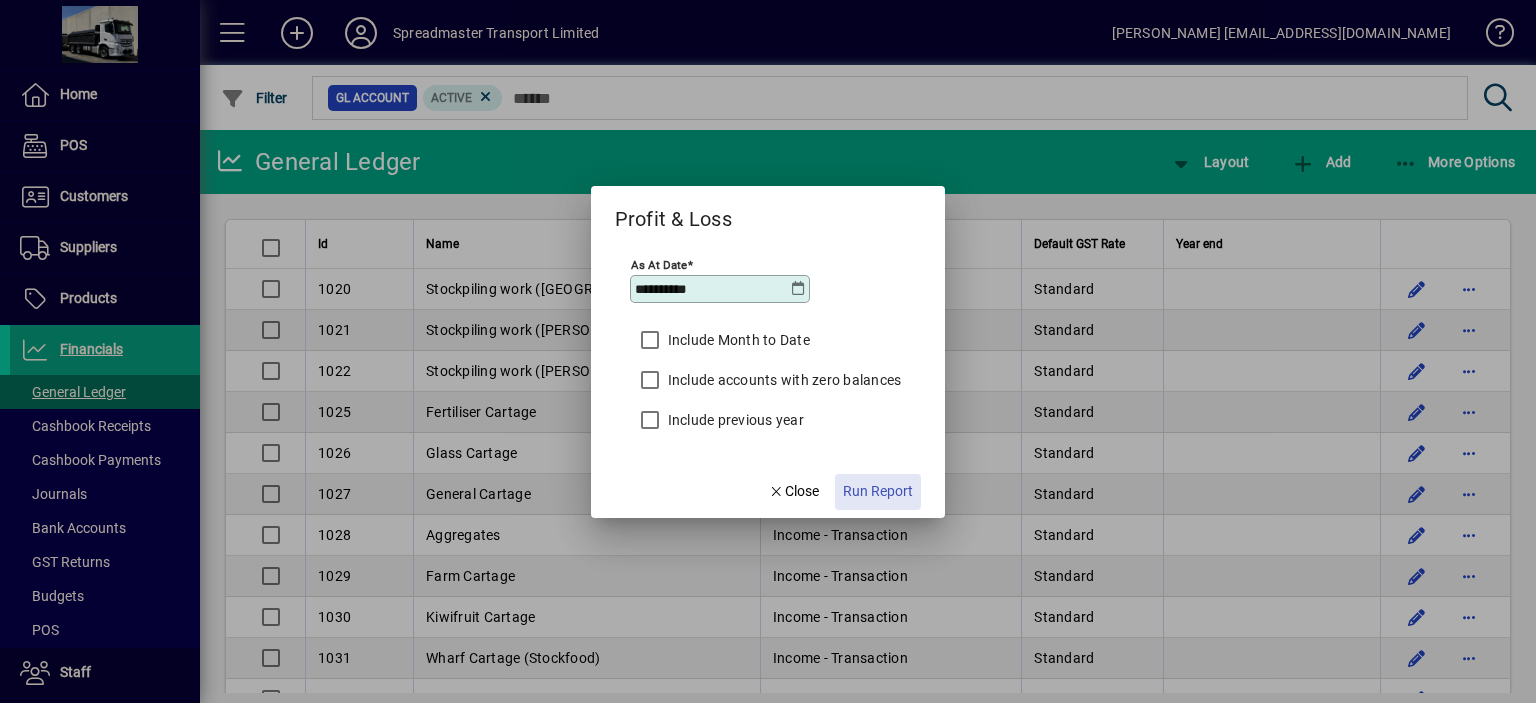click on "Run Report" 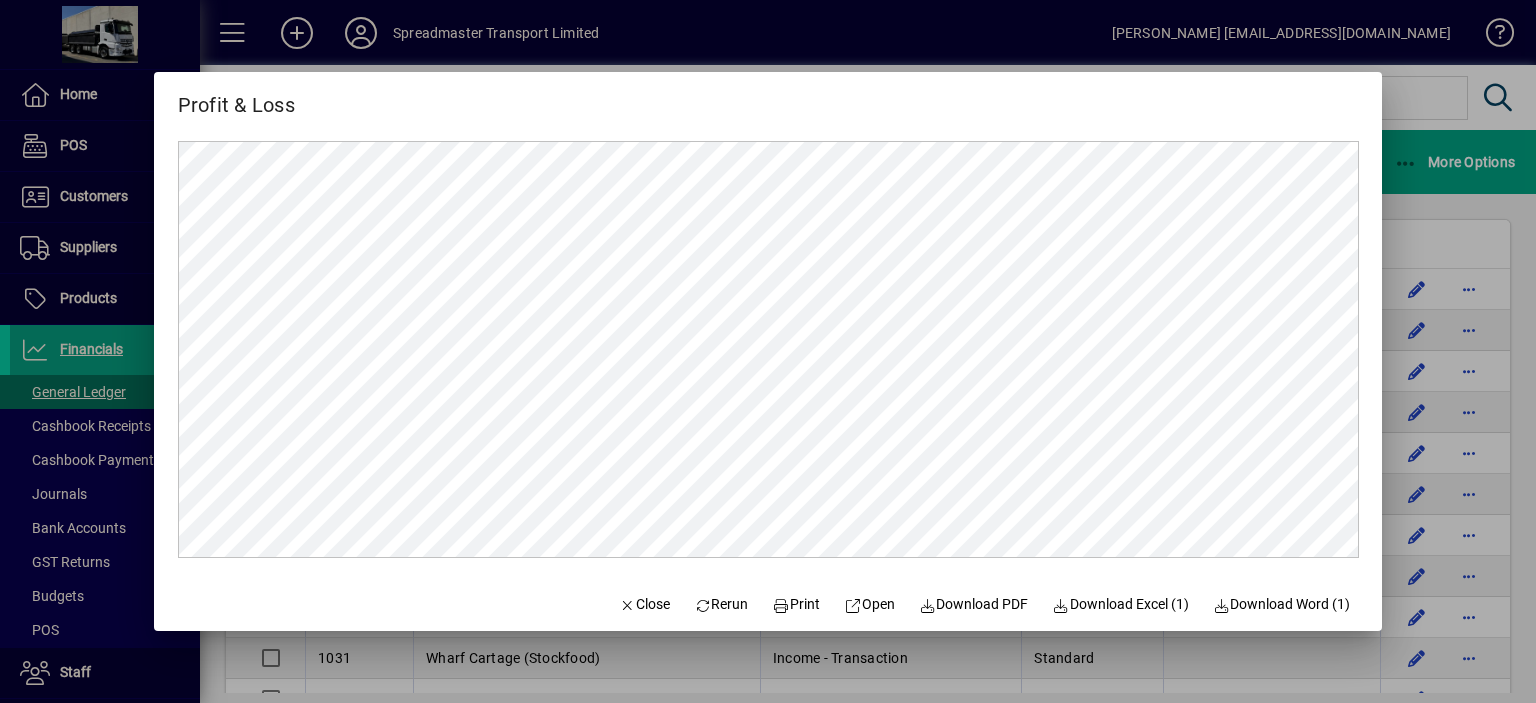 scroll, scrollTop: 0, scrollLeft: 0, axis: both 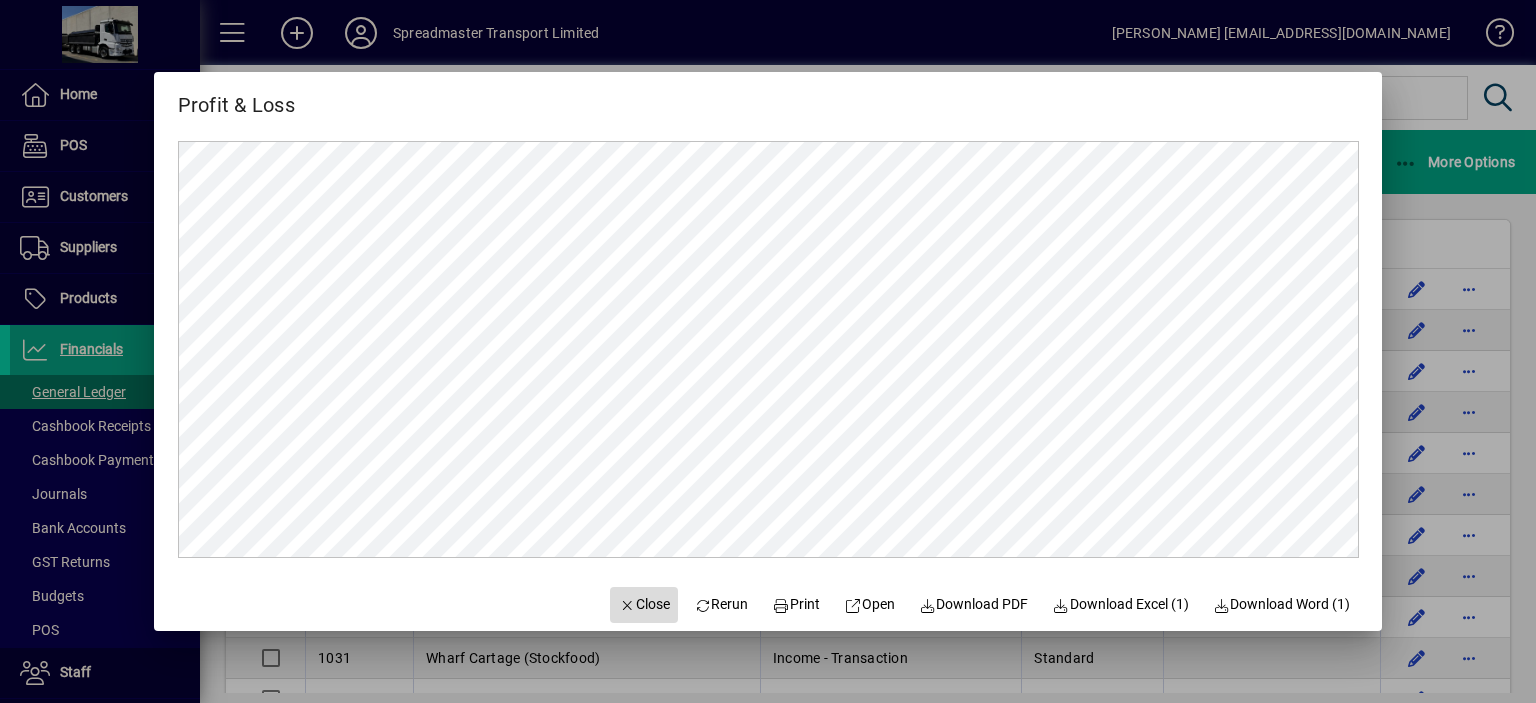 click on "Close" 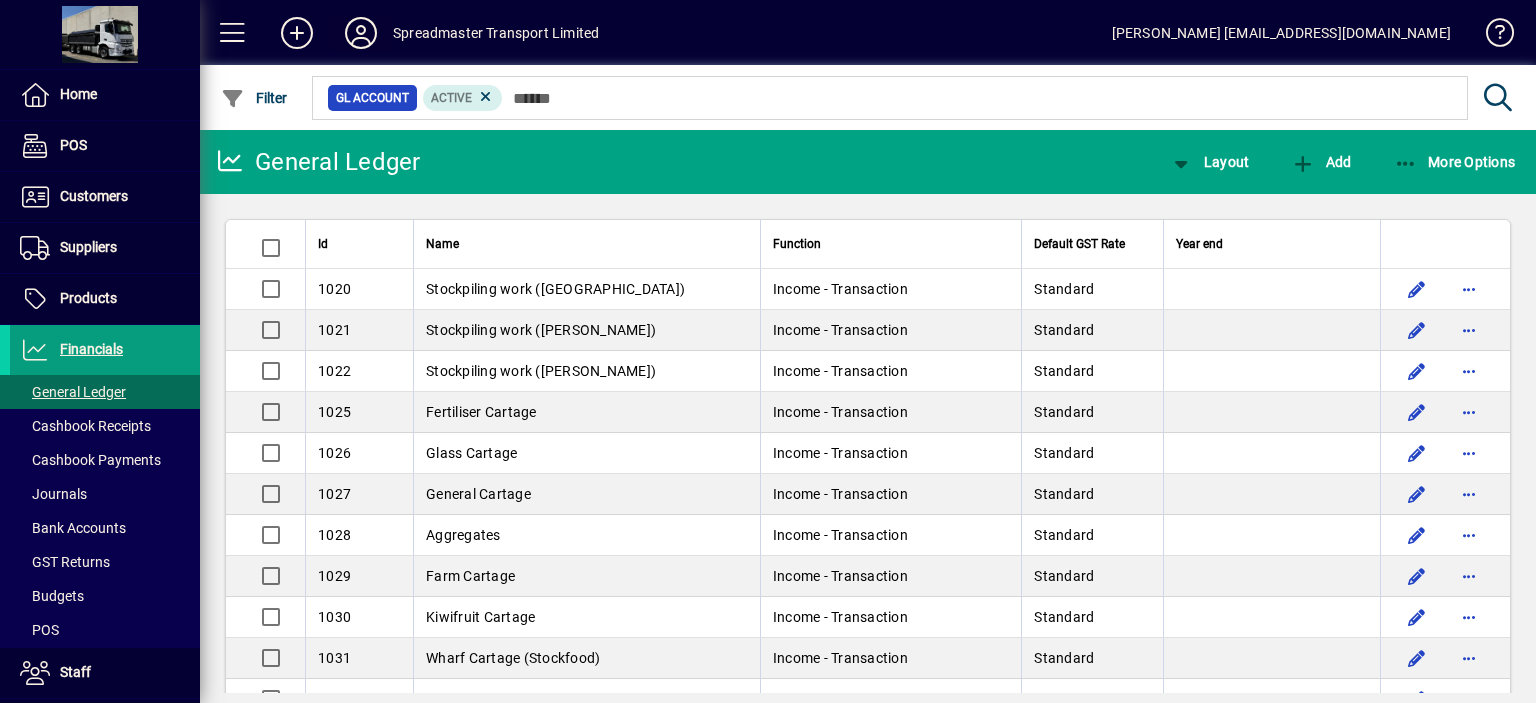 click 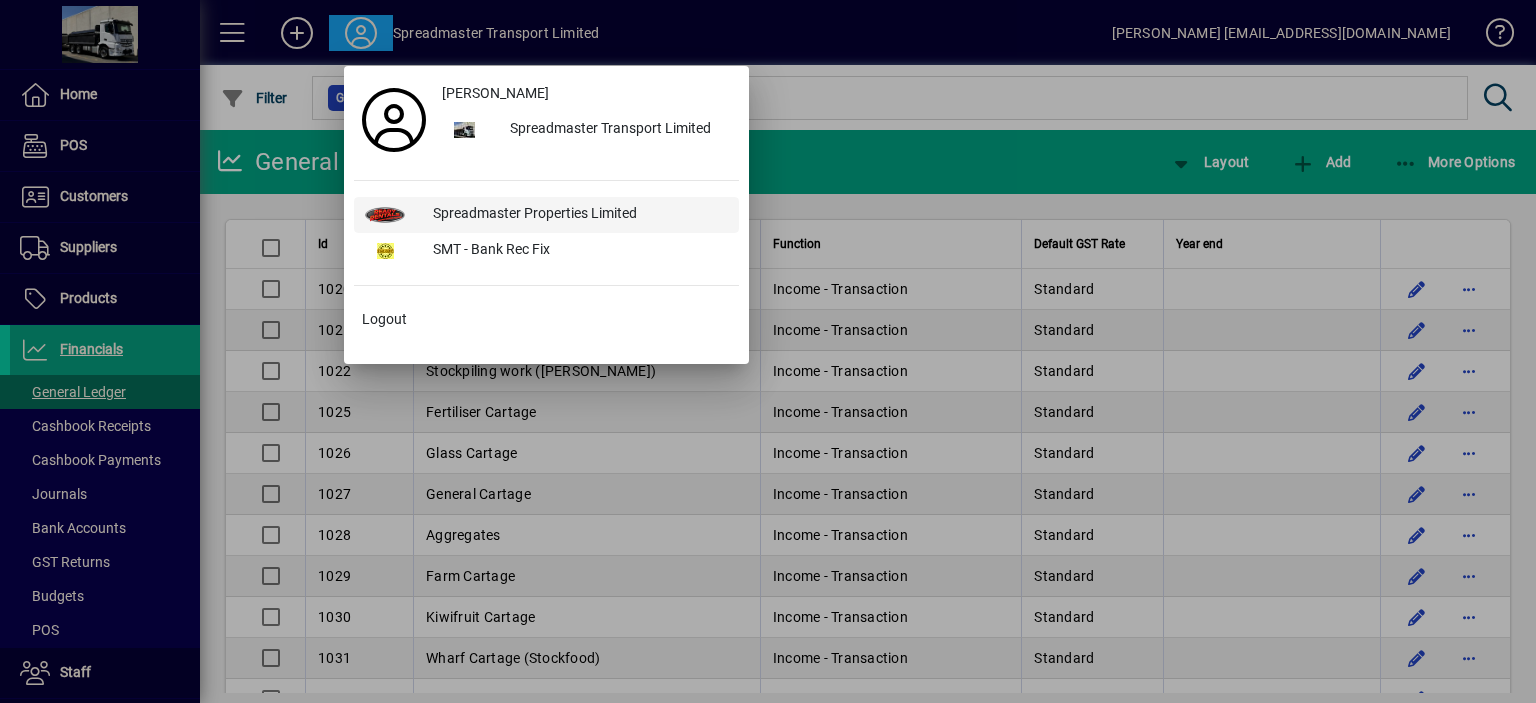 click on "Spreadmaster Properties Limited" at bounding box center (578, 215) 